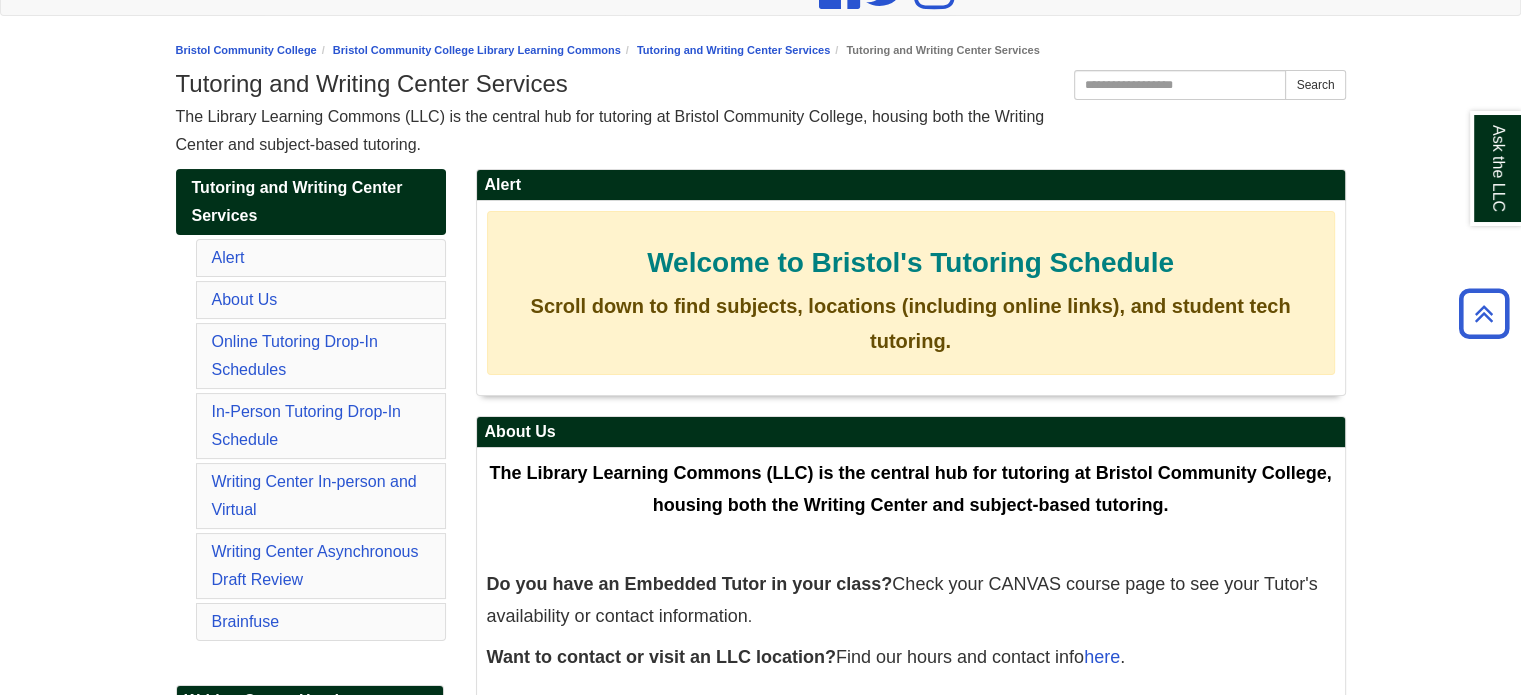 scroll, scrollTop: 0, scrollLeft: 0, axis: both 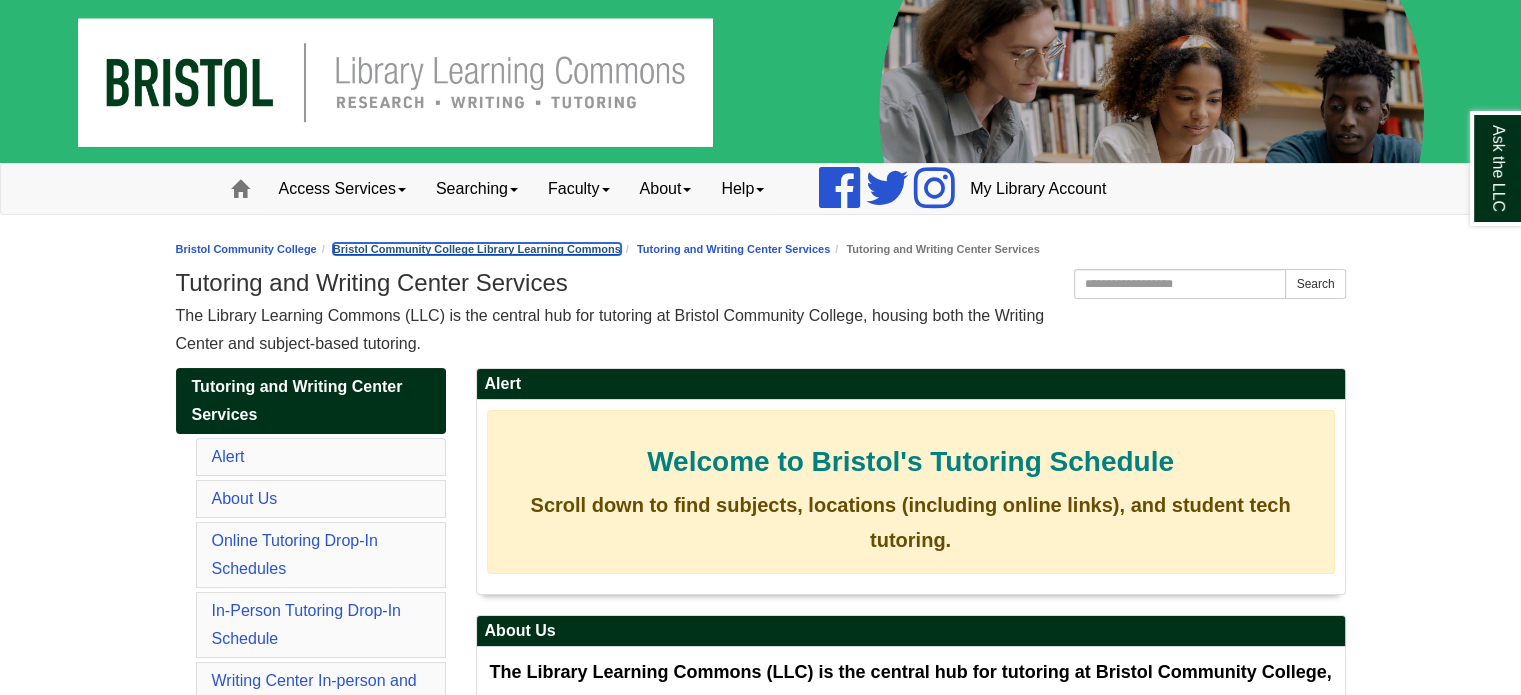 click on "Bristol Community College Library Learning Commons" at bounding box center (477, 249) 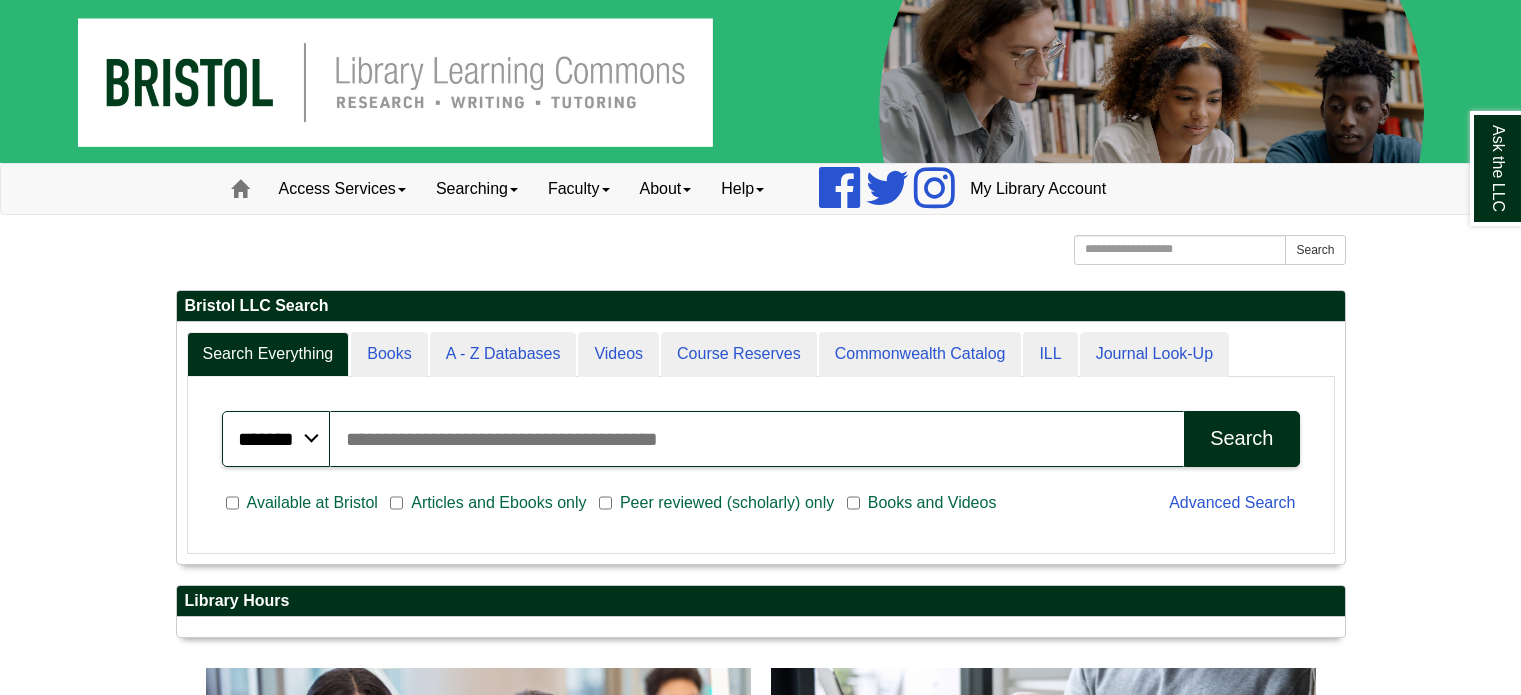 scroll, scrollTop: 0, scrollLeft: 0, axis: both 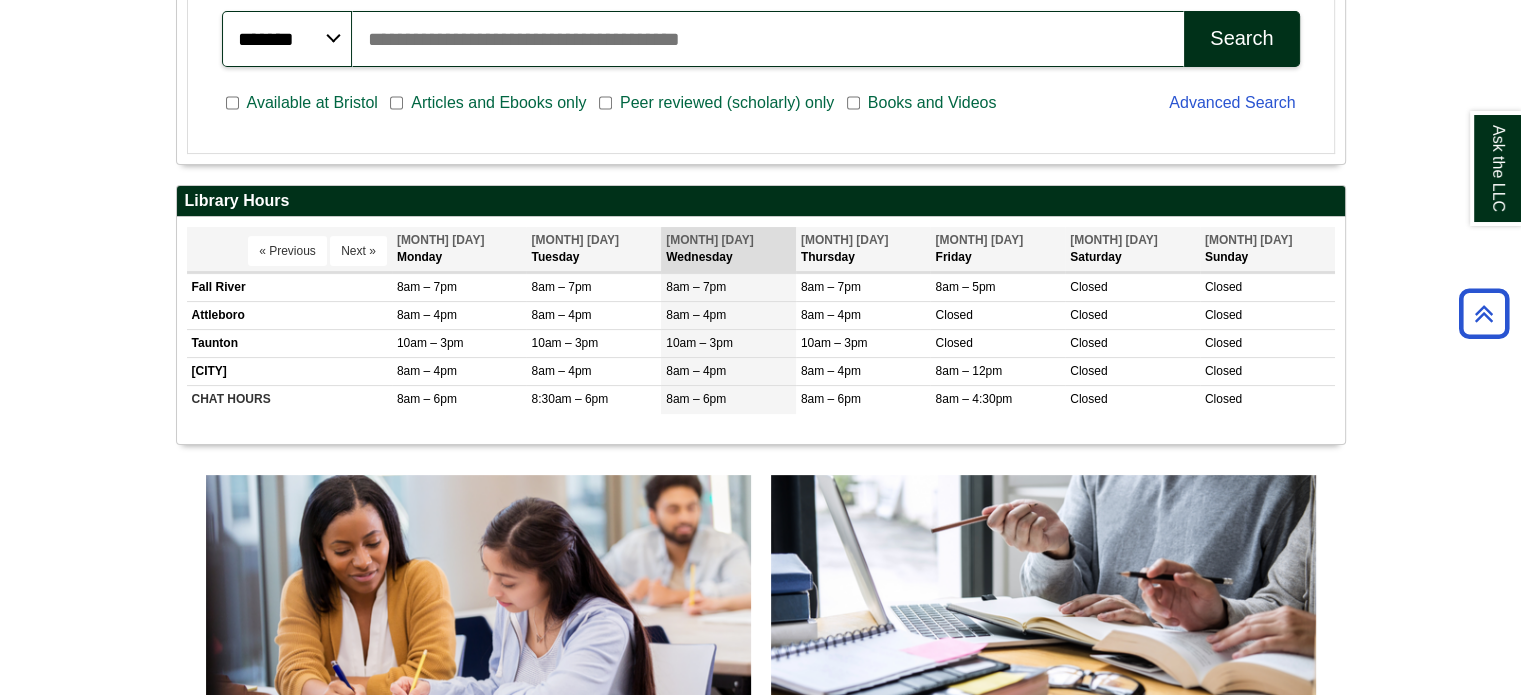 click on "Skip to Main Content
Toggle navigation
Home
Access Services
Access Services Policies
Chromebooks
Specialty Database Instructions
Searching
Books
e-Books
A-Z Databases
Journal Title Look-Up
Films on Demand
Alexander Street Academic Video
Research Guides
Faculty
Information Literacy & Library Instruction
Course Reserves
OER
Division Liaisons
Copyright & Fair Use" at bounding box center [760, 742] 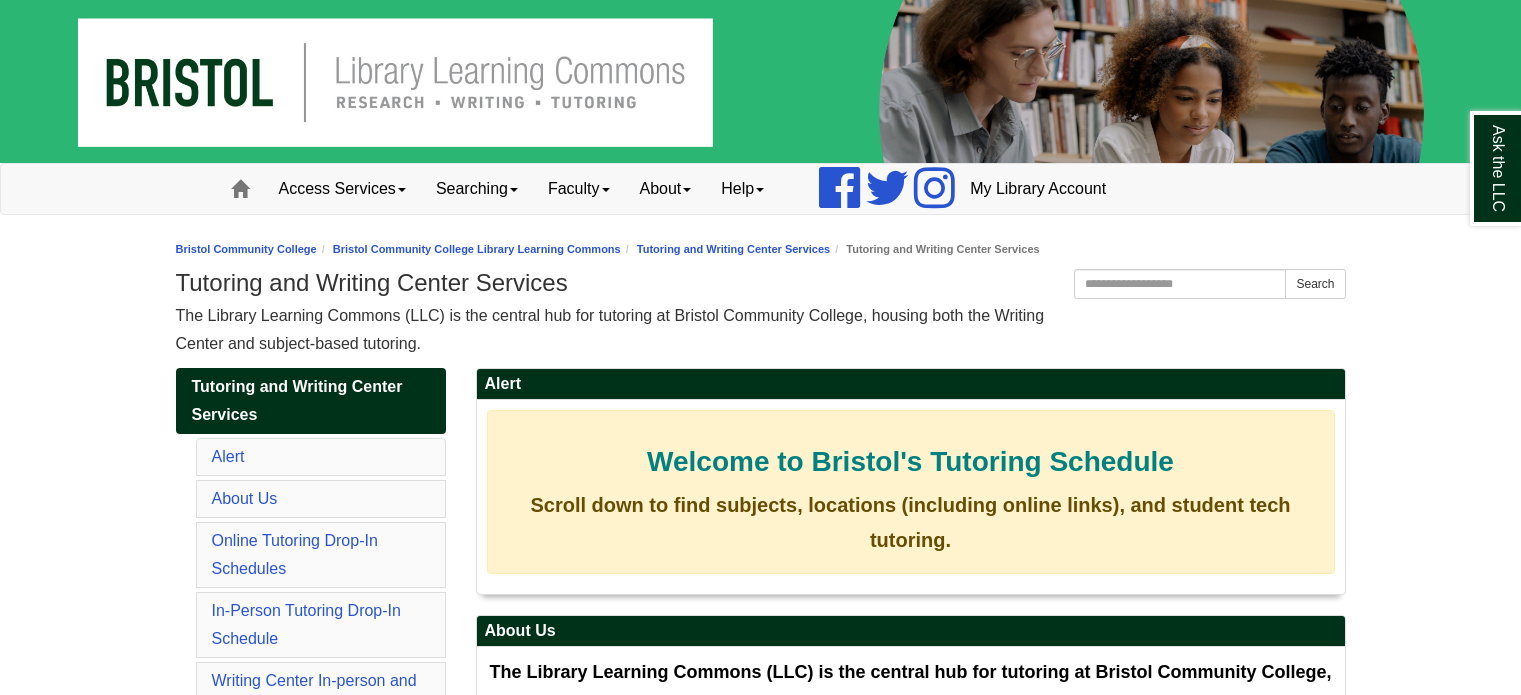 scroll, scrollTop: 0, scrollLeft: 0, axis: both 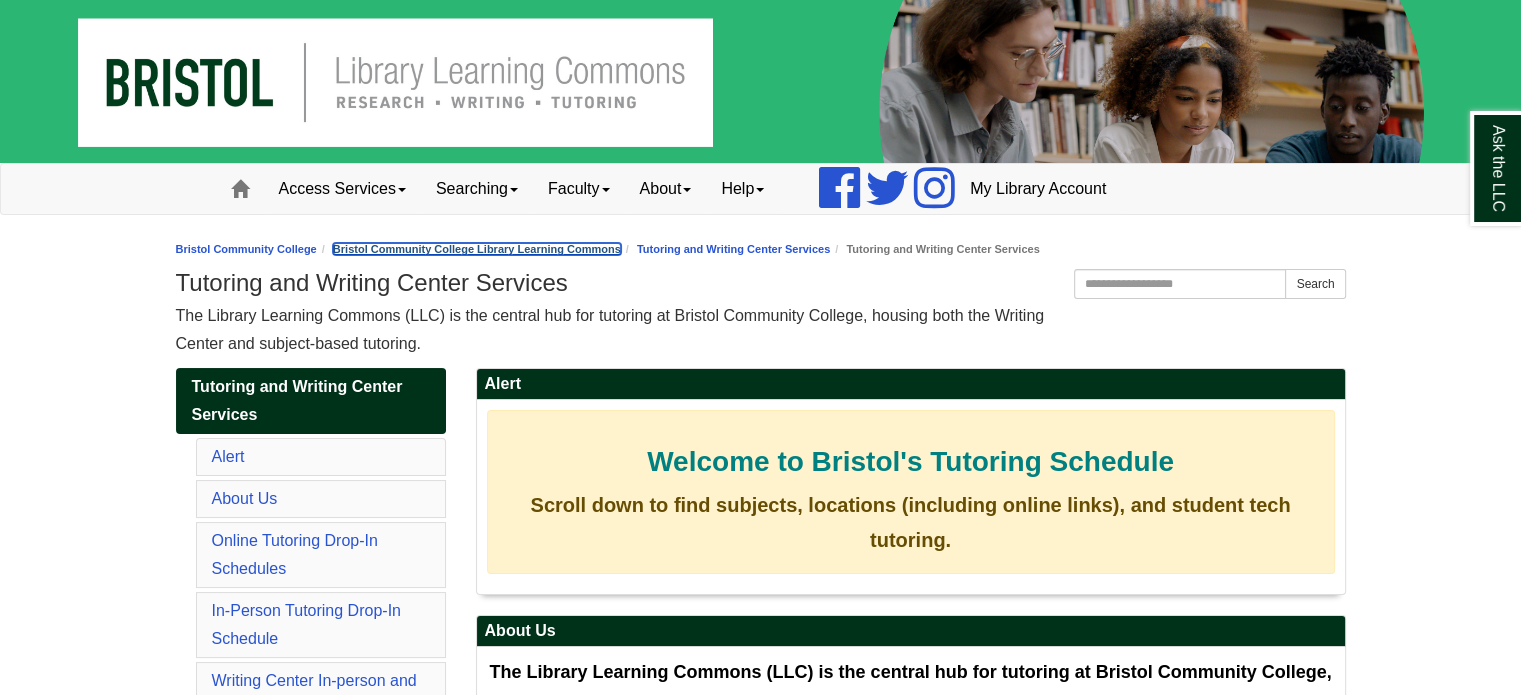click on "Bristol Community College Library Learning Commons" at bounding box center (477, 249) 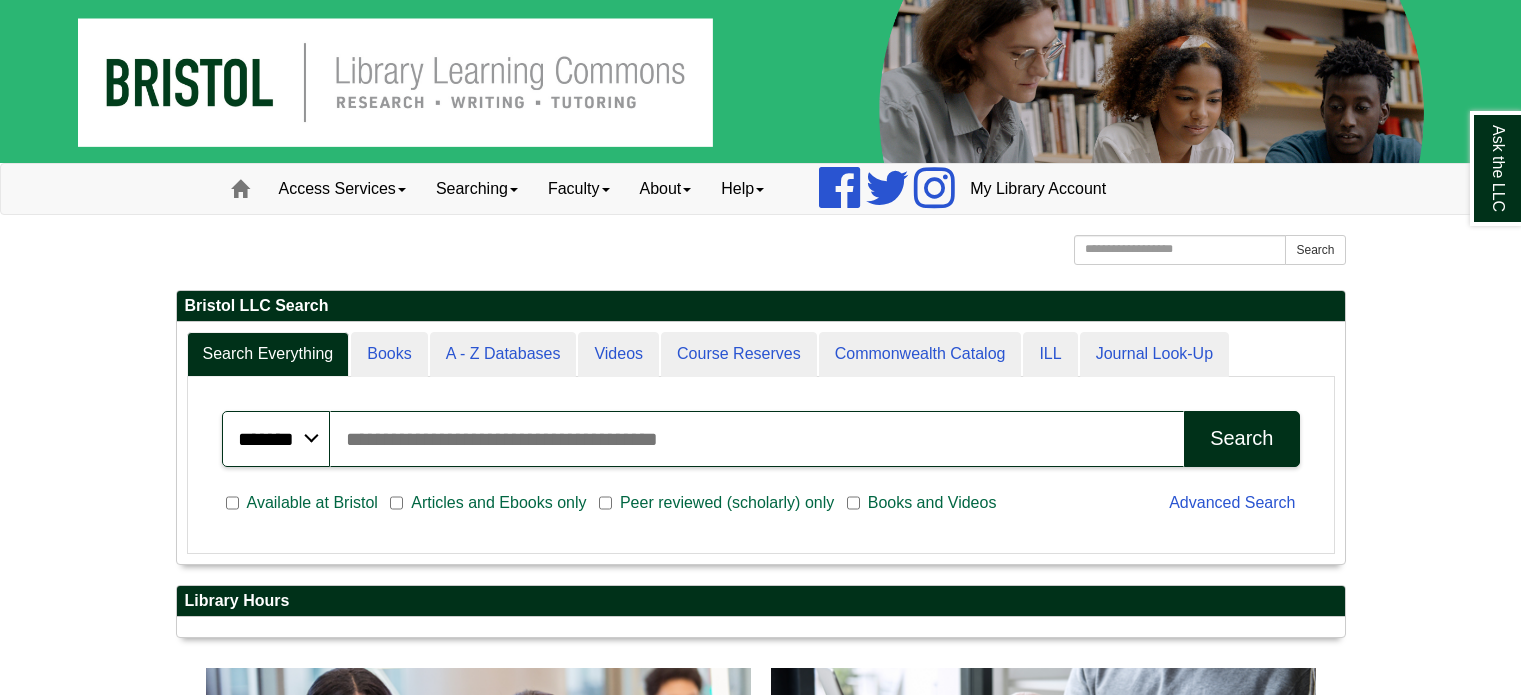 scroll, scrollTop: 0, scrollLeft: 0, axis: both 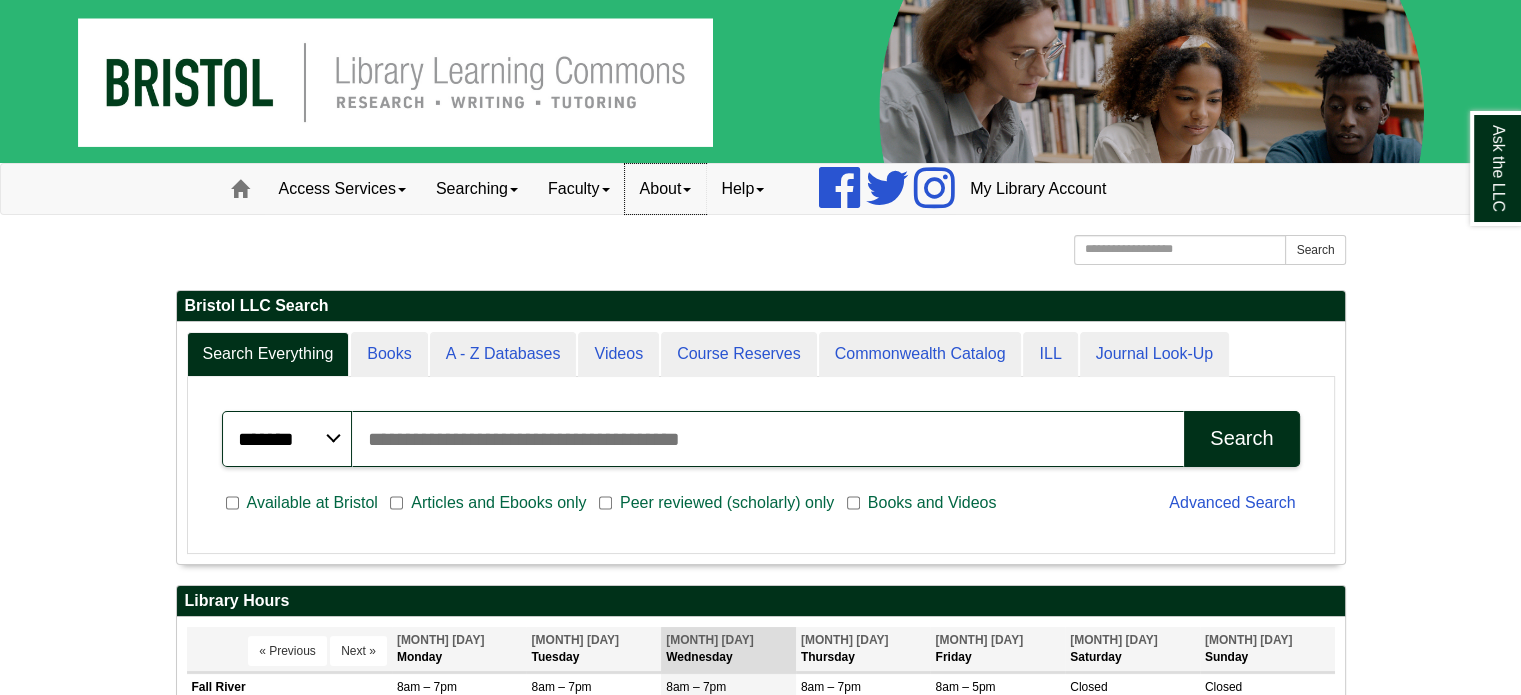 click on "About" at bounding box center (666, 189) 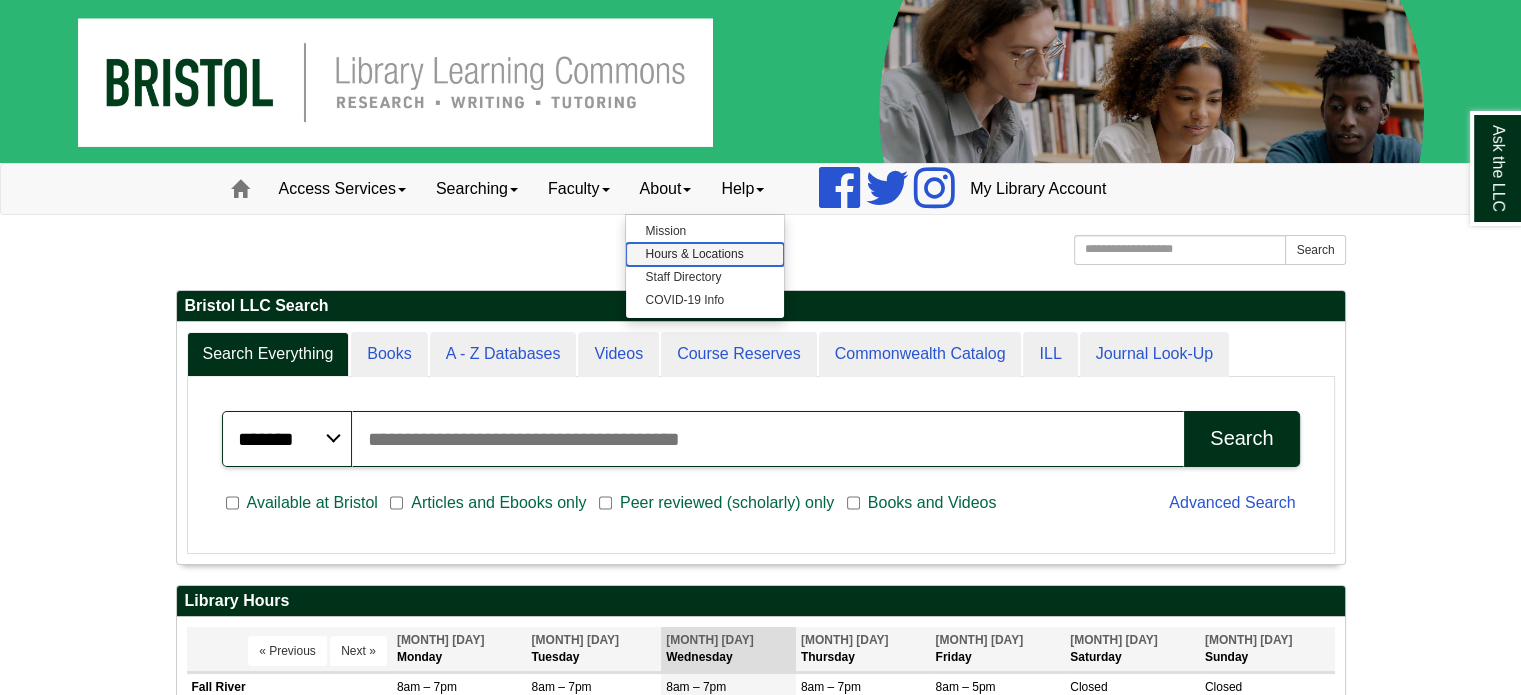 click on "Hours & Locations" at bounding box center [705, 254] 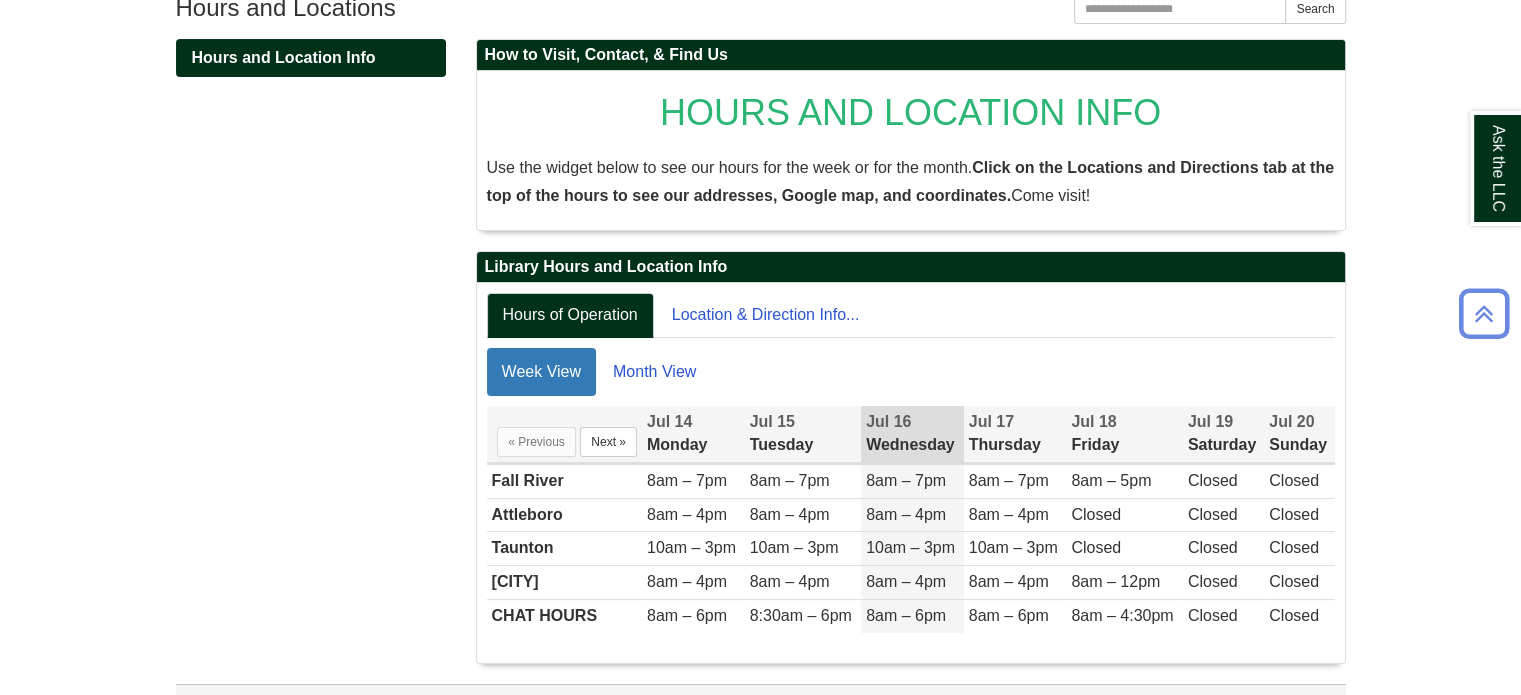 scroll, scrollTop: 312, scrollLeft: 0, axis: vertical 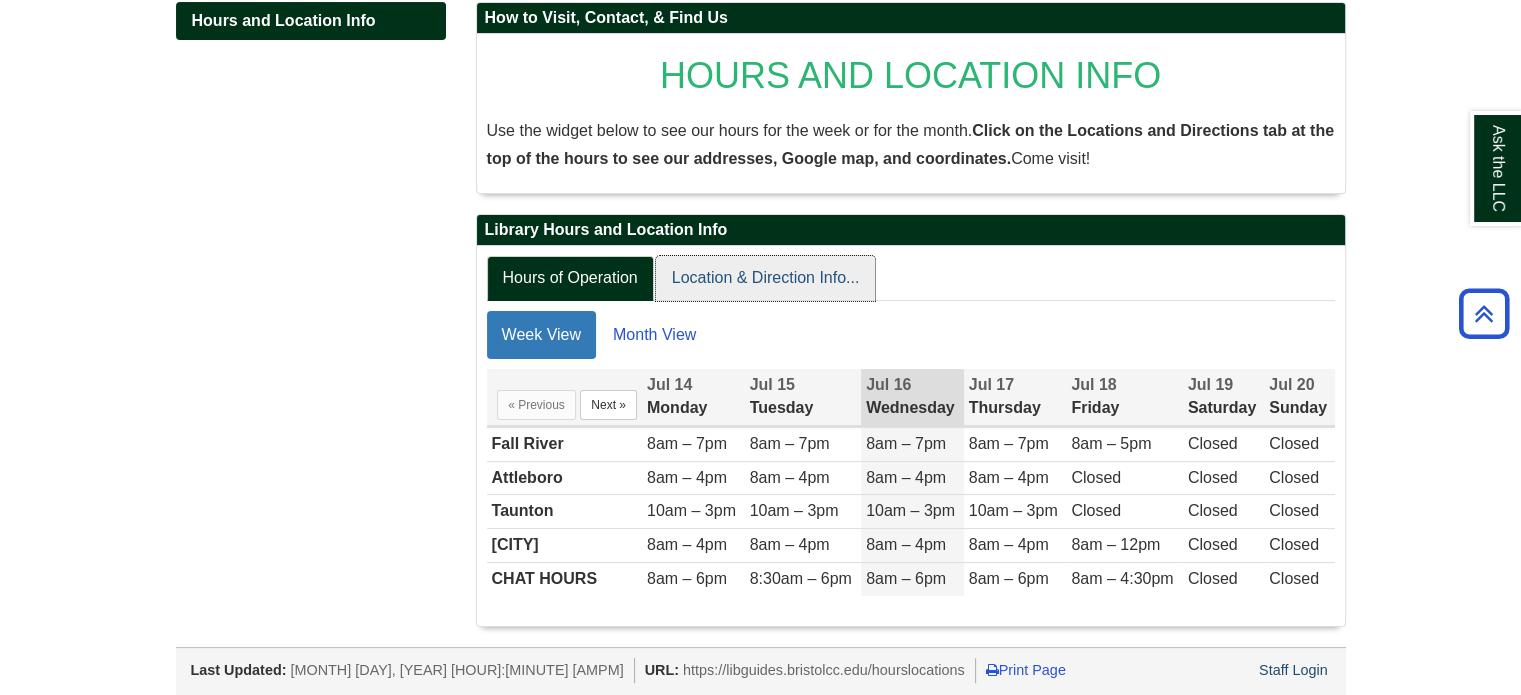 click on "Location & Direction Info..." at bounding box center [766, 278] 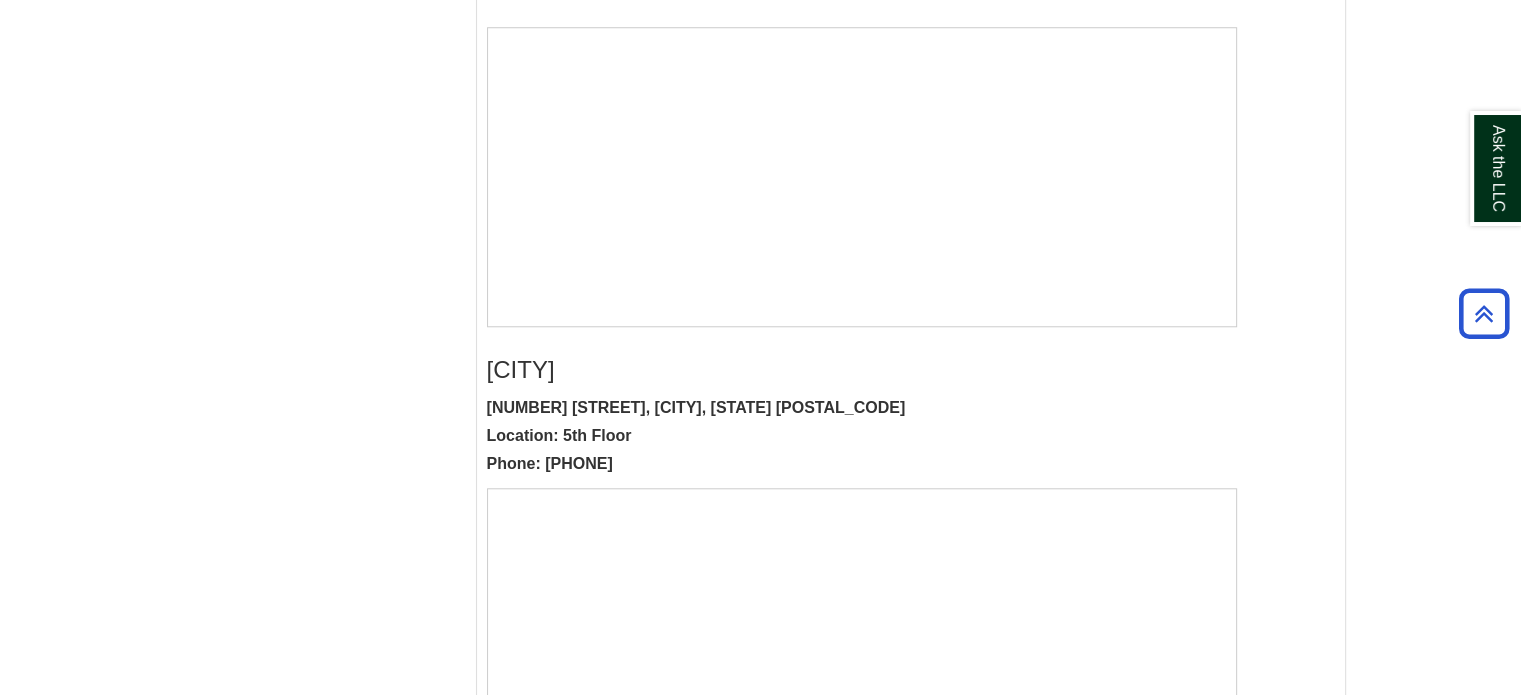 scroll, scrollTop: 1952, scrollLeft: 0, axis: vertical 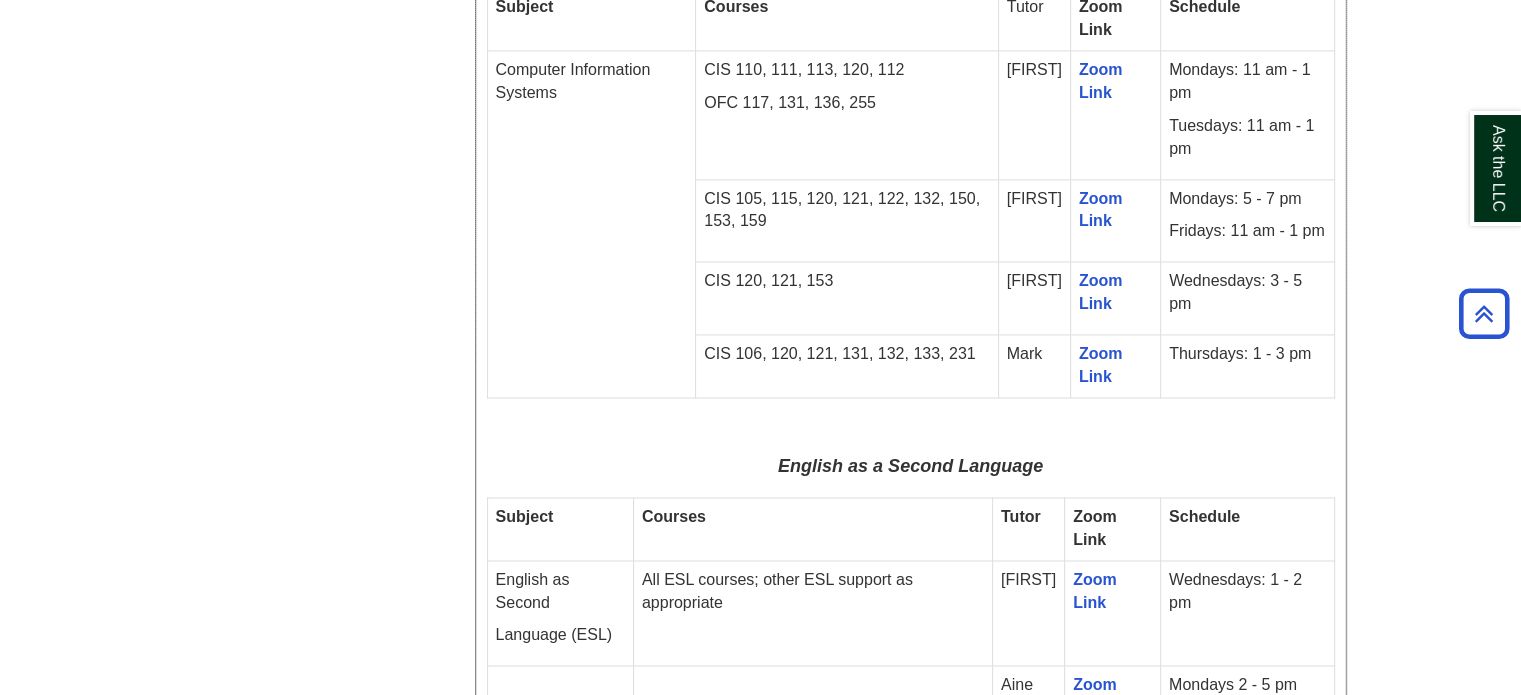 click on "Wednesdays: 3 - 5 pm" at bounding box center [1247, 293] 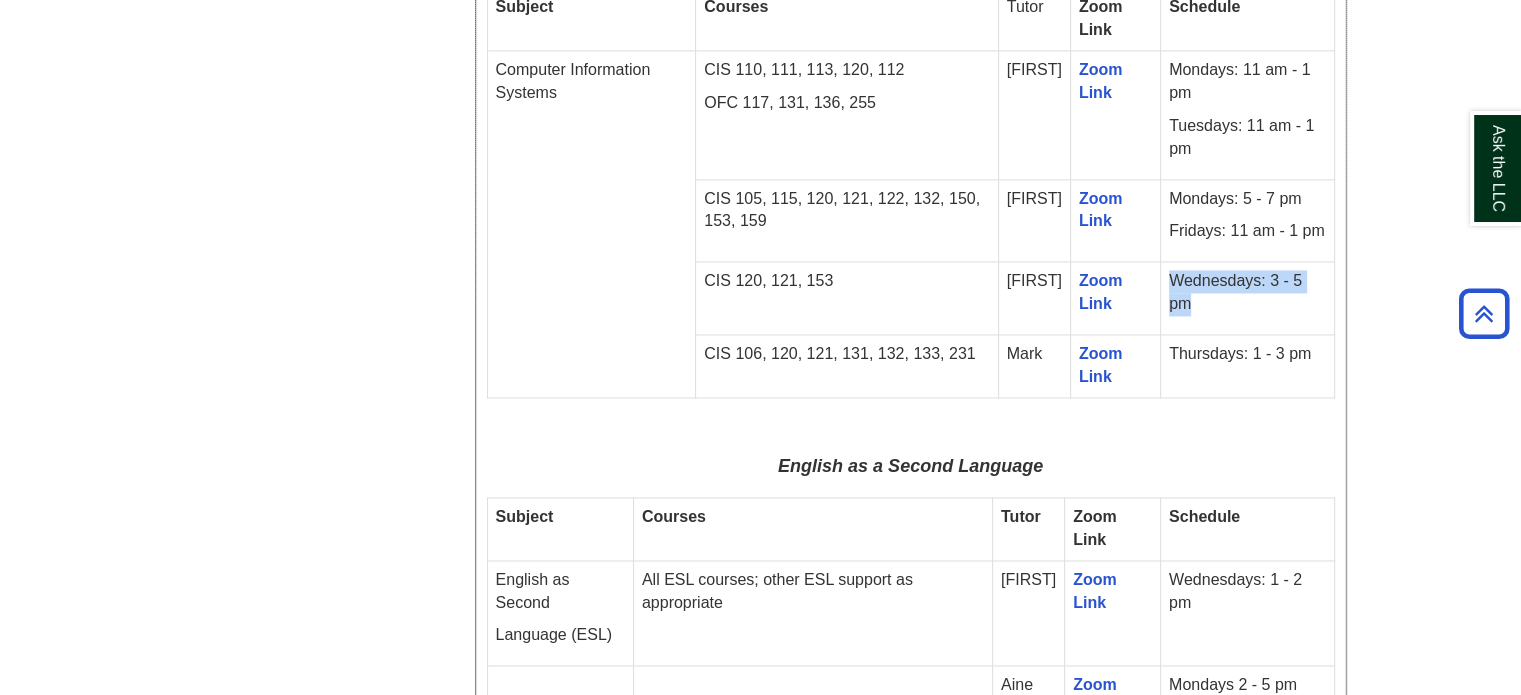 drag, startPoint x: 1192, startPoint y: 296, endPoint x: 1173, endPoint y: 283, distance: 23.021729 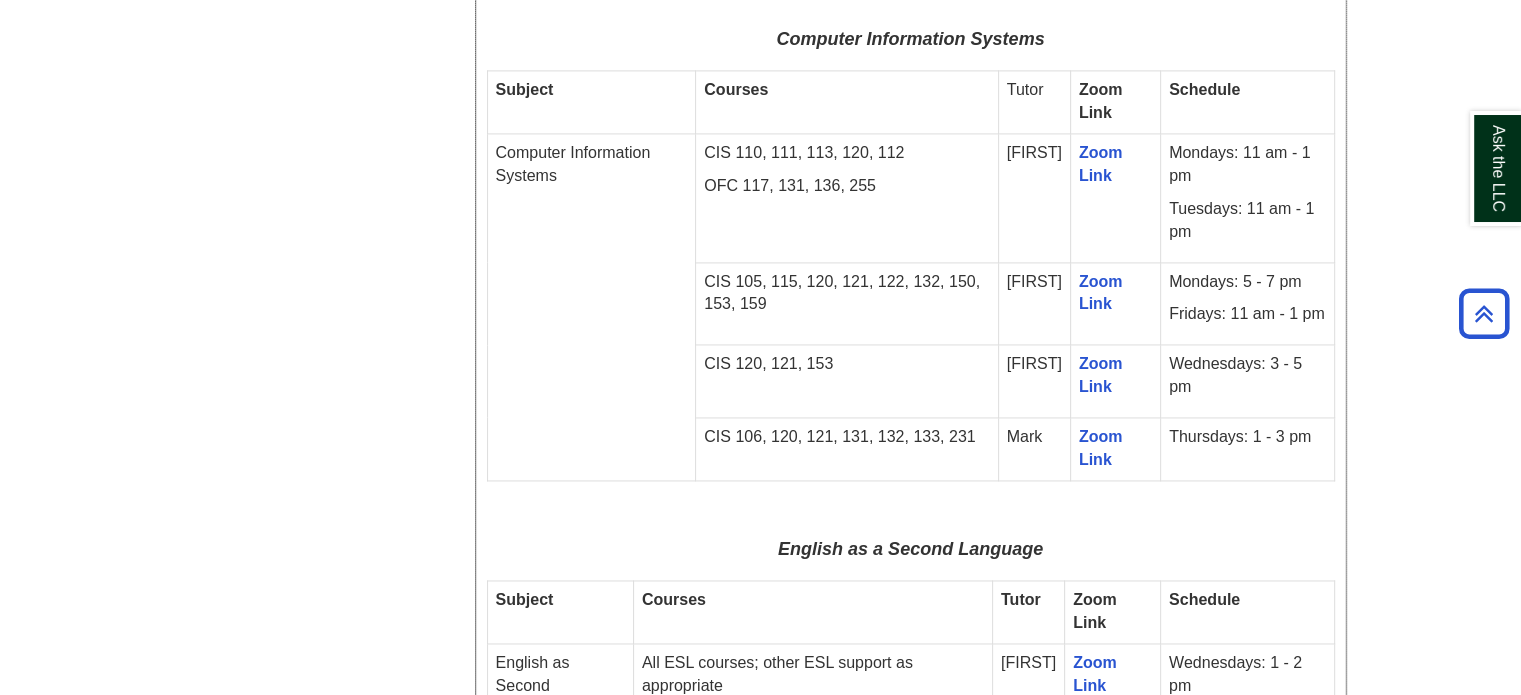 scroll, scrollTop: 2956, scrollLeft: 0, axis: vertical 